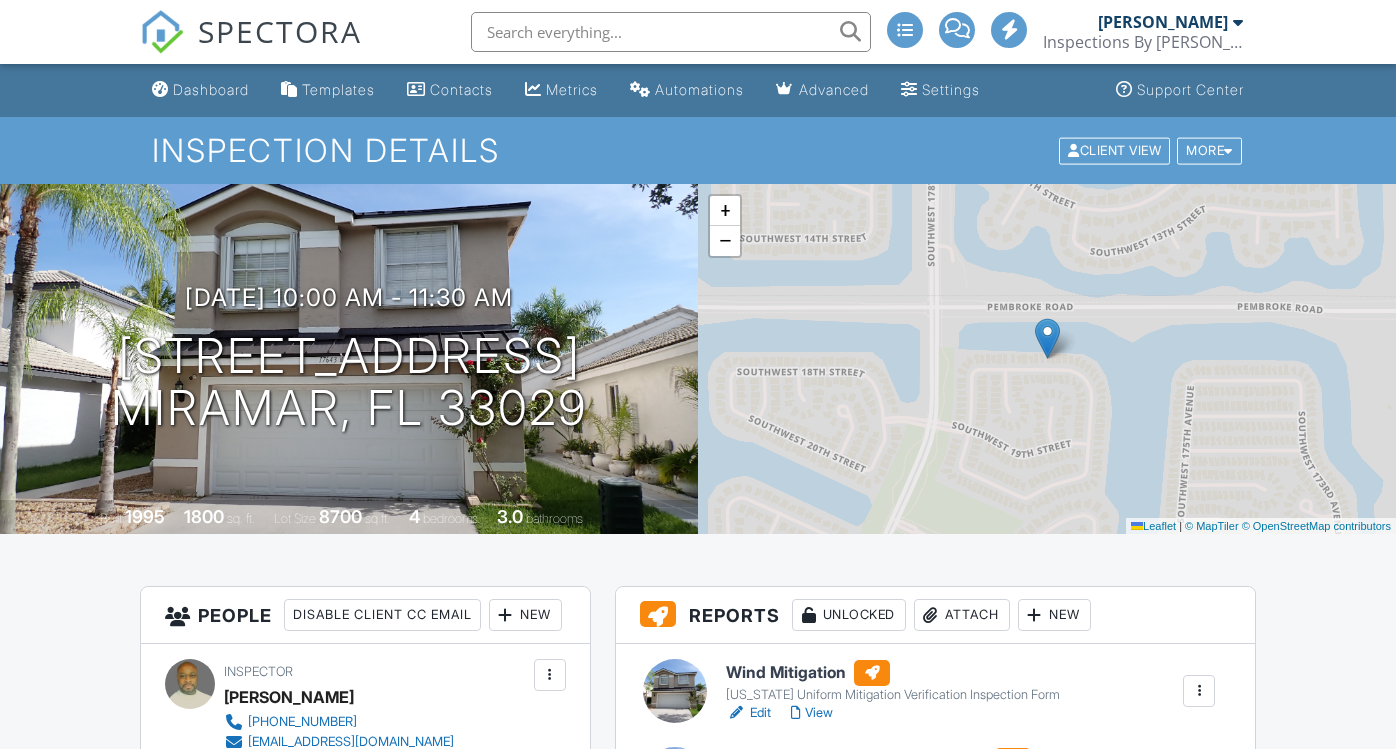 scroll, scrollTop: 0, scrollLeft: 0, axis: both 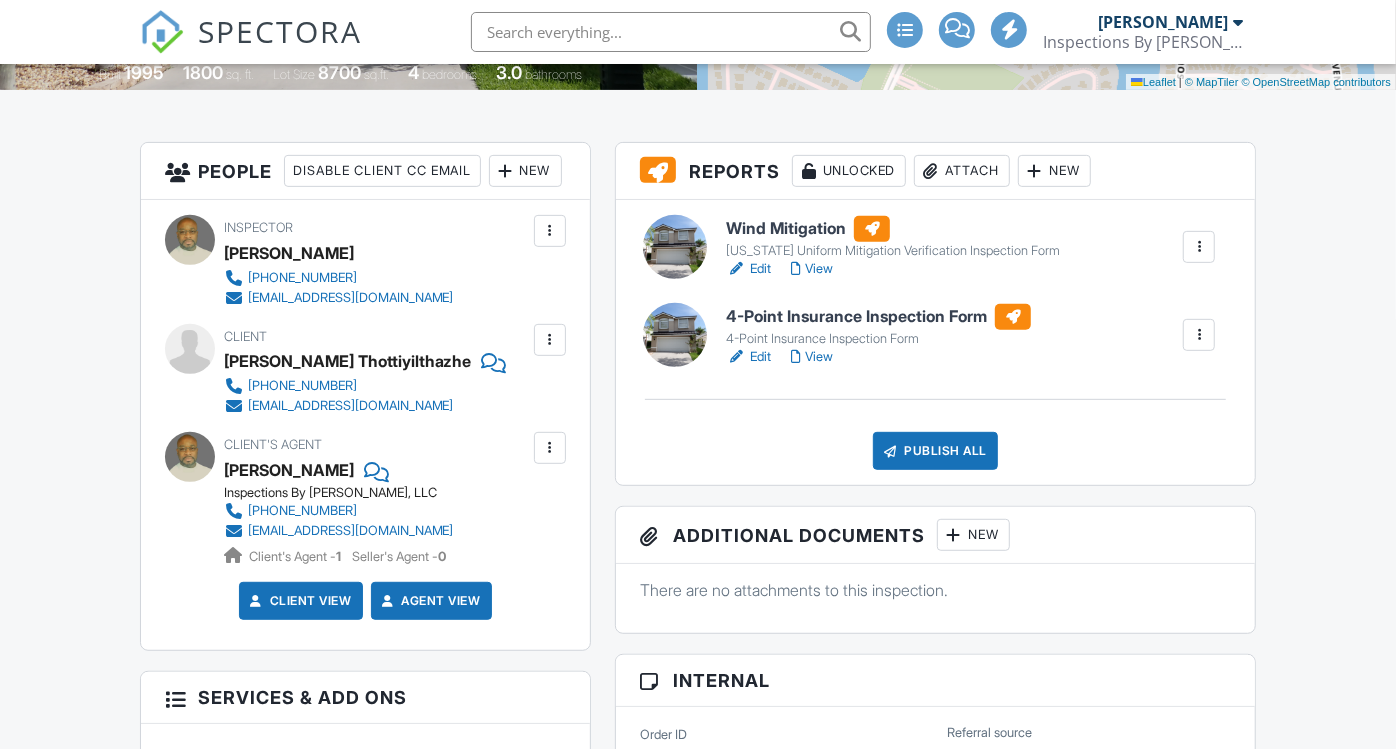 click on "4-Point Insurance Inspection Form" at bounding box center [878, 317] 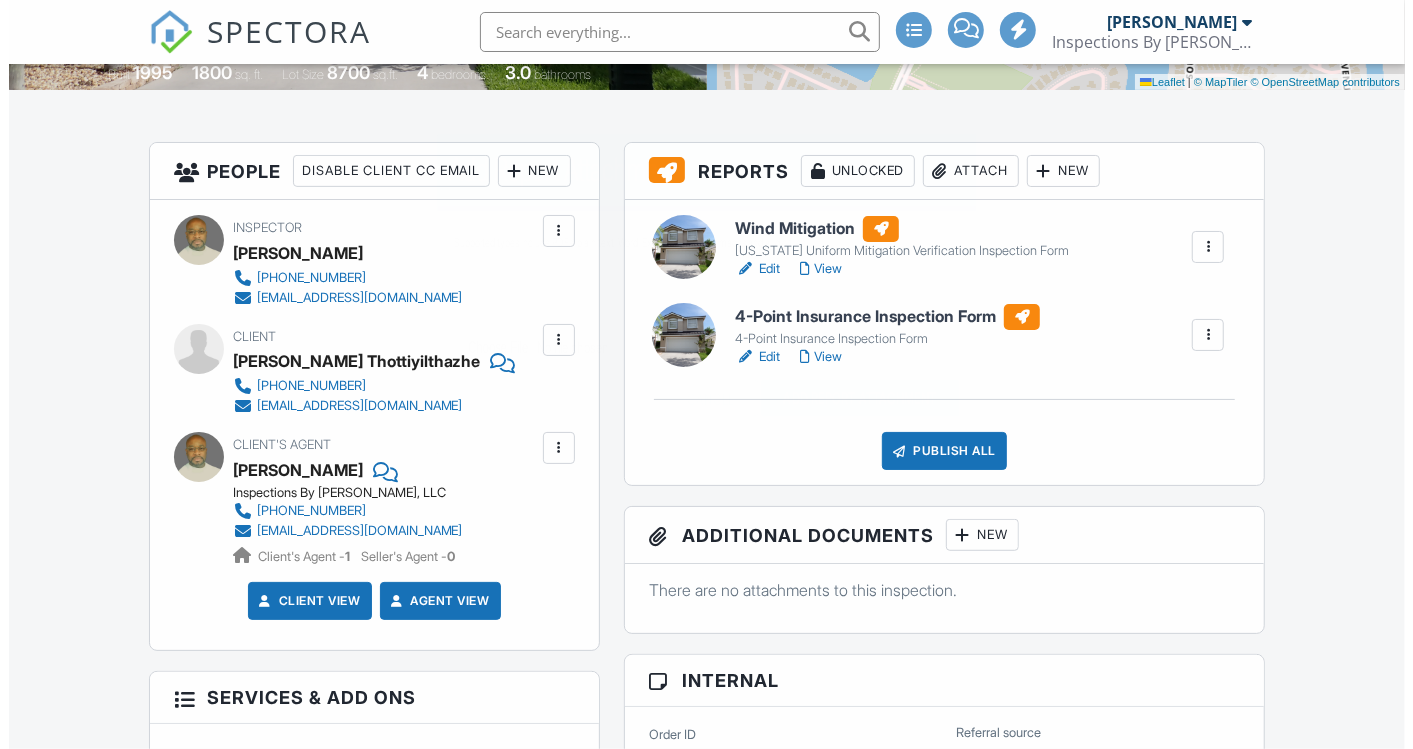 scroll, scrollTop: 444, scrollLeft: 0, axis: vertical 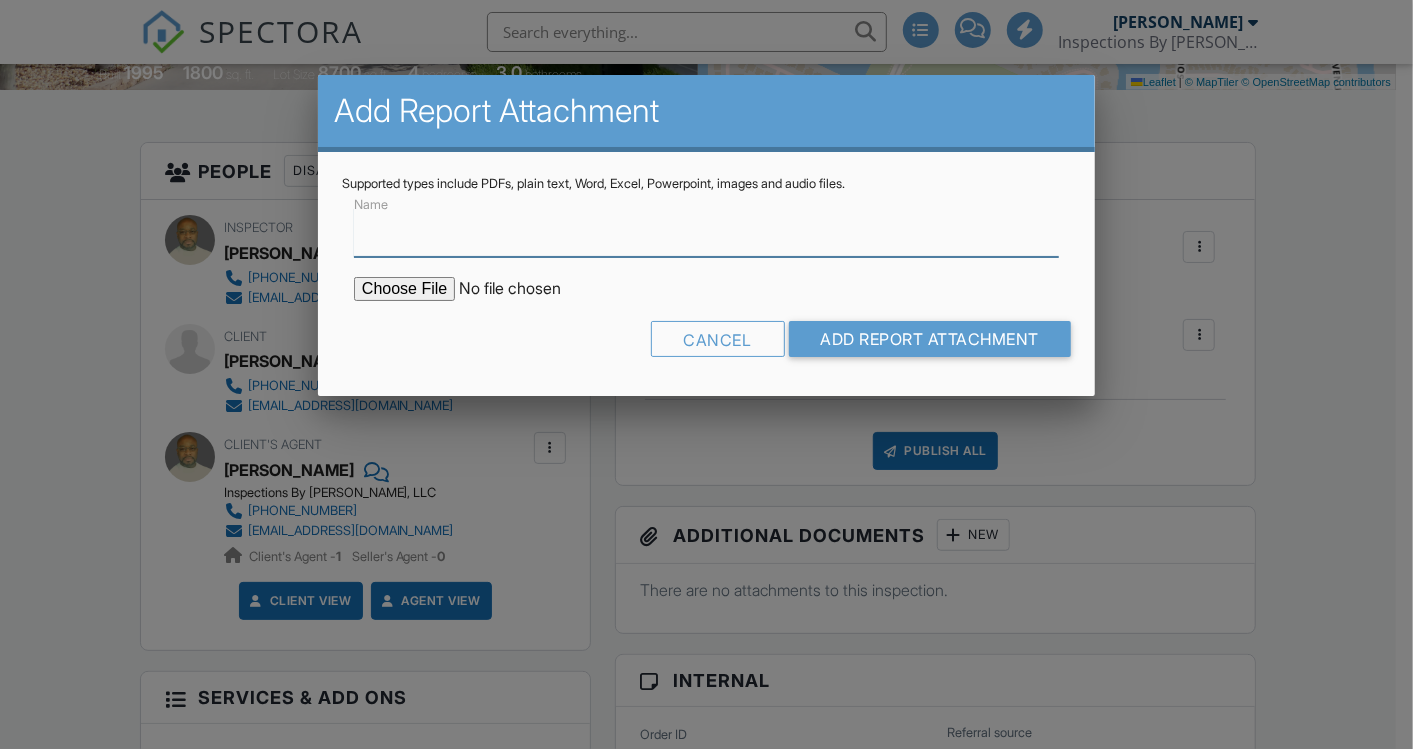 click on "Name" at bounding box center [706, 232] 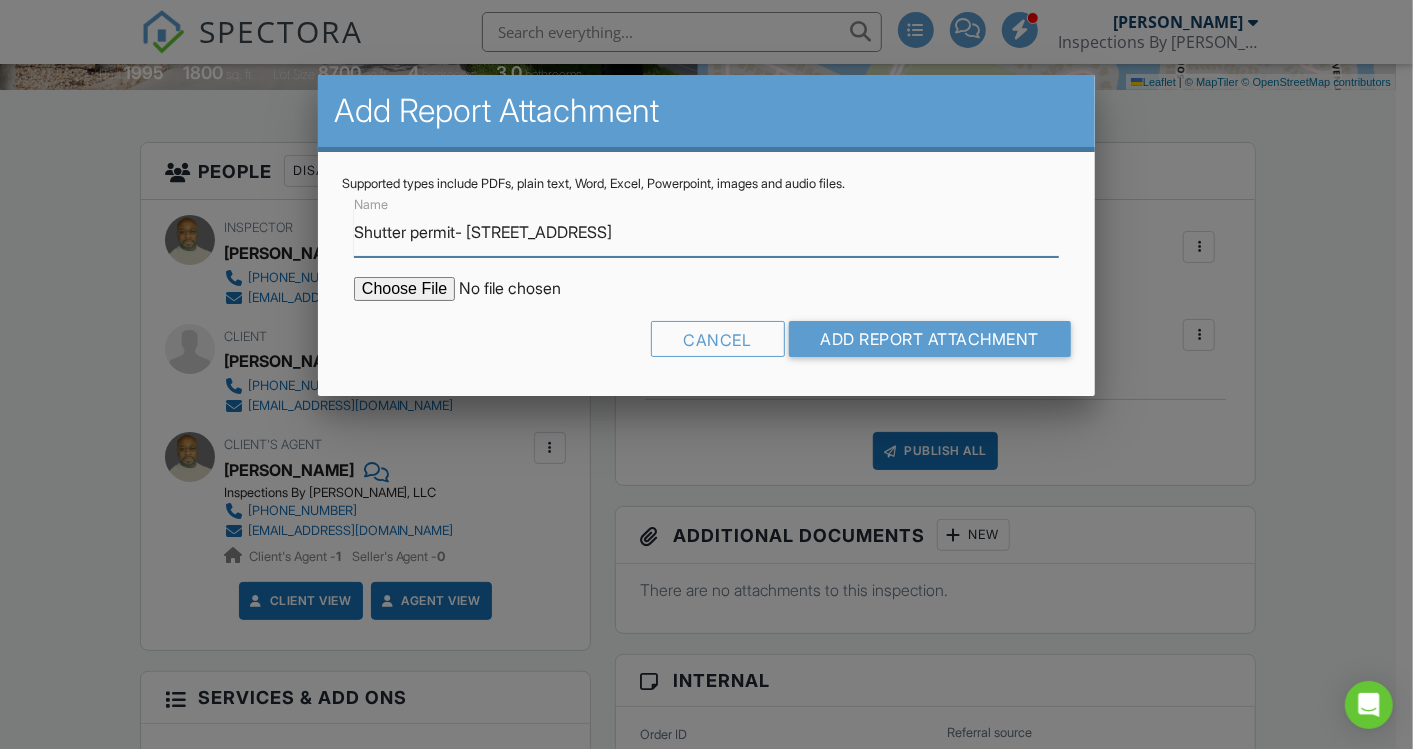 type on "Shutter permit- [STREET_ADDRESS]" 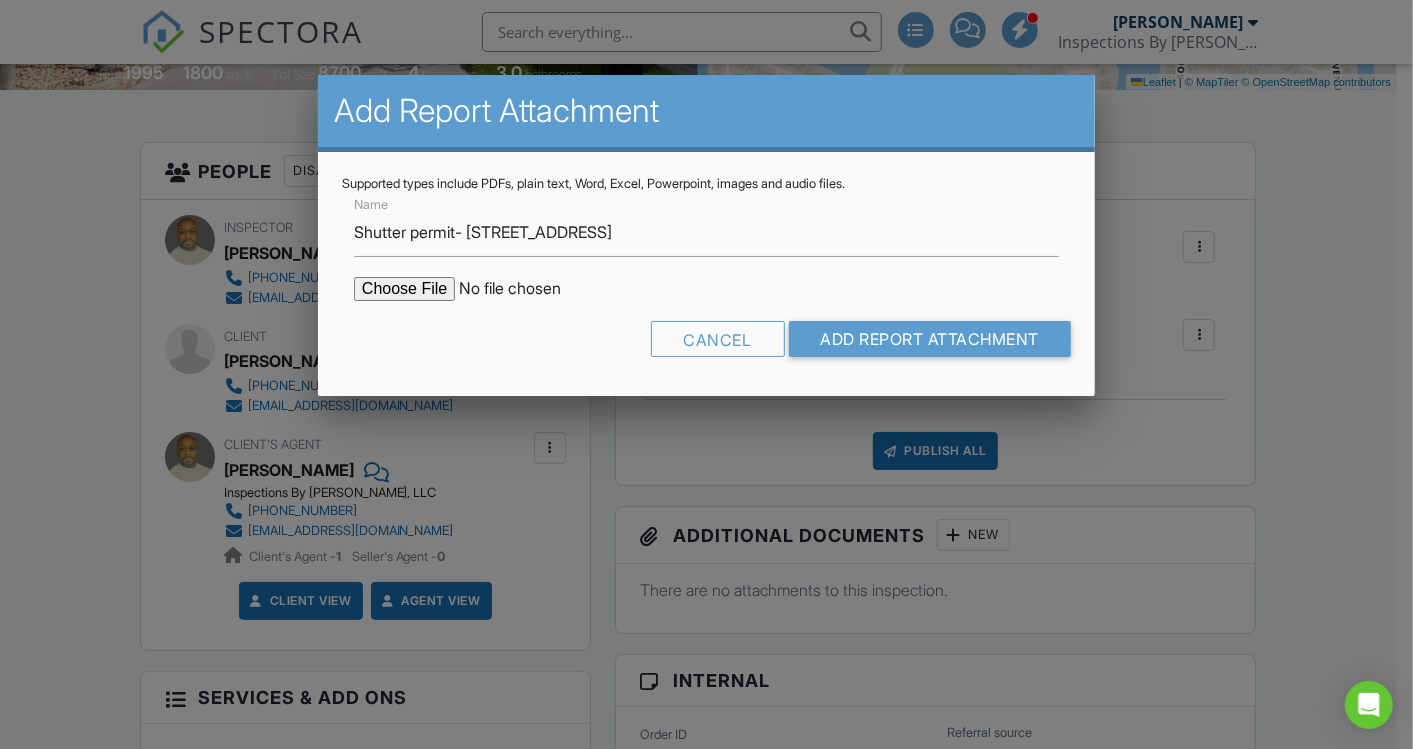 click at bounding box center (524, 289) 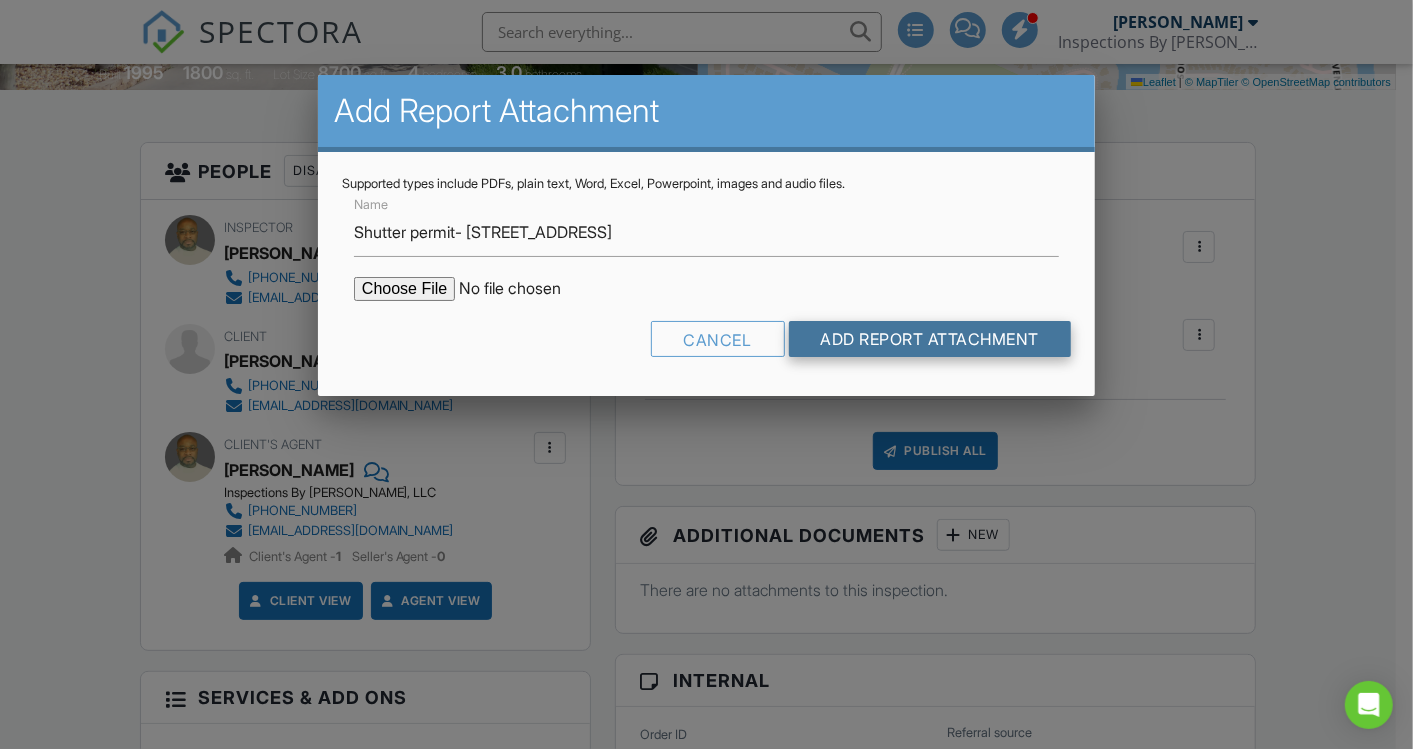 click on "Add Report Attachment" at bounding box center [930, 339] 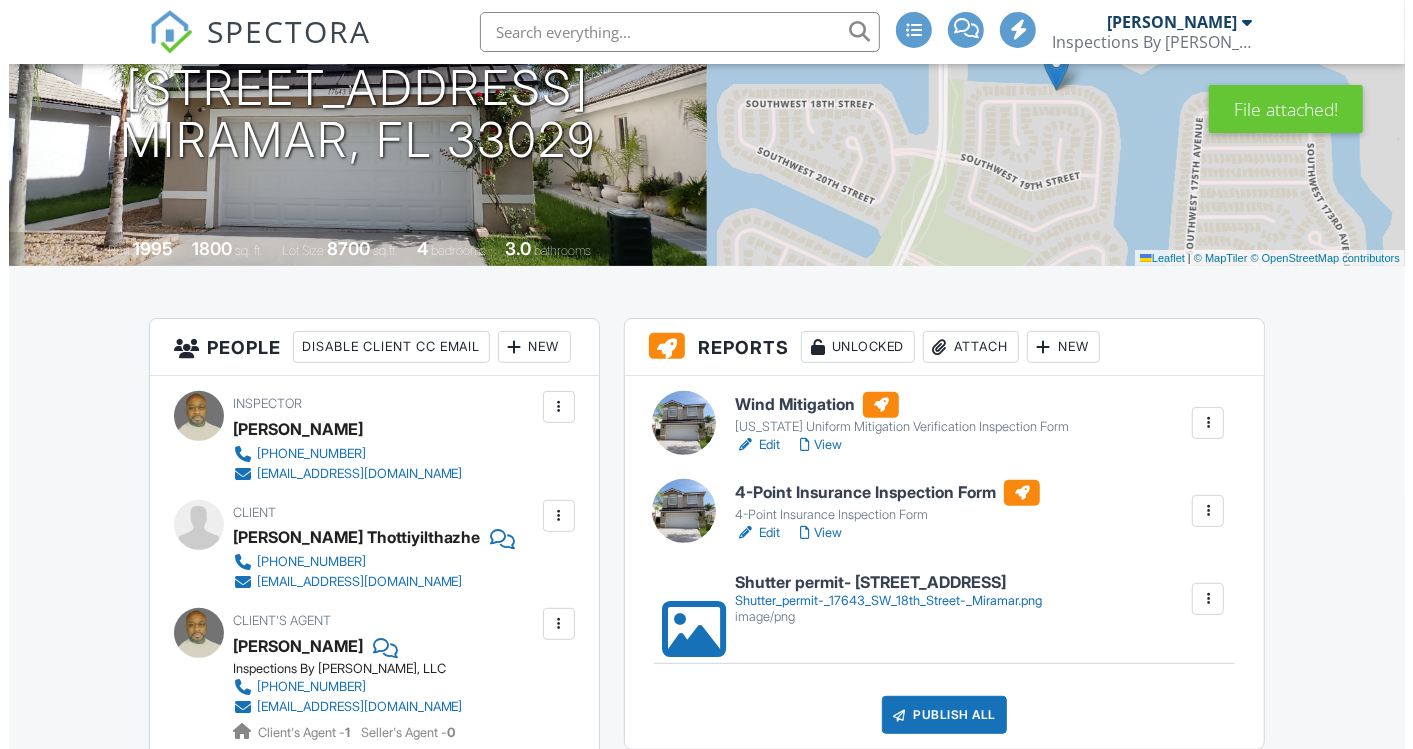 scroll, scrollTop: 444, scrollLeft: 0, axis: vertical 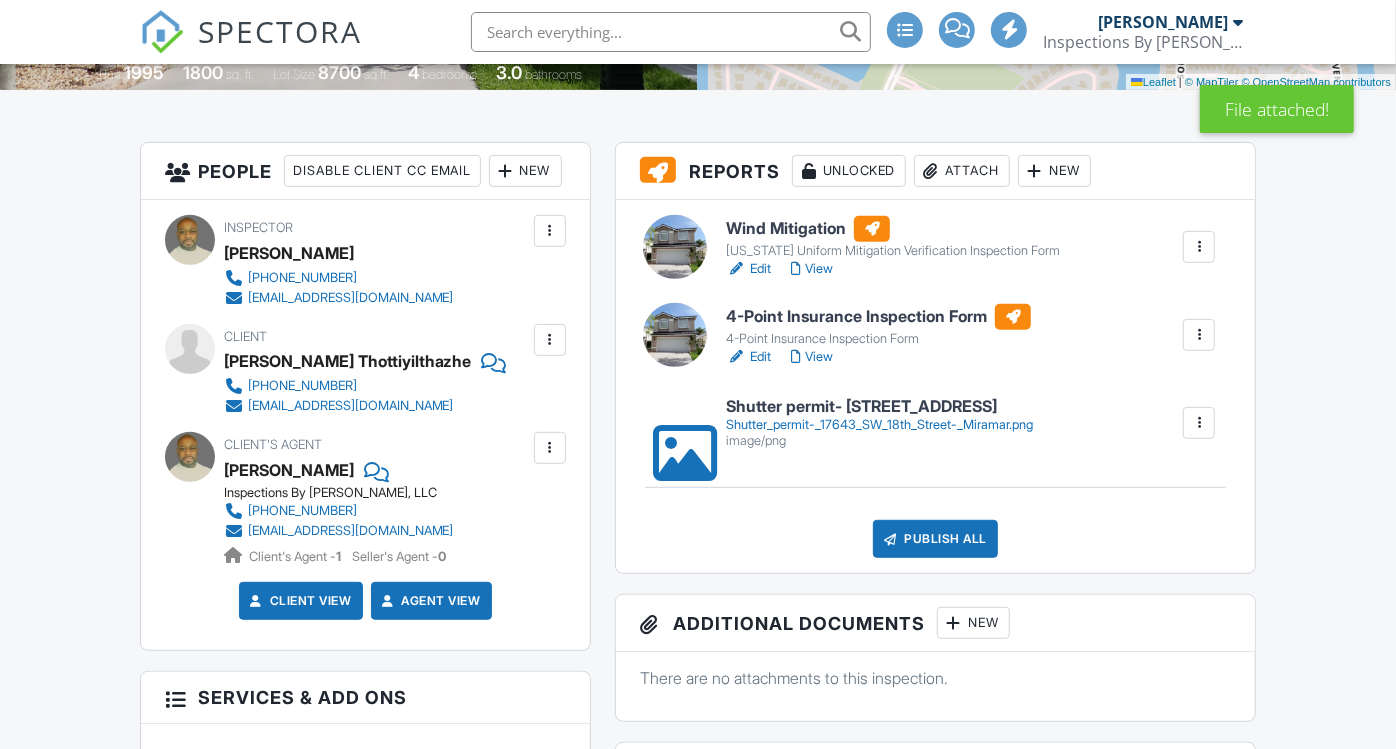 click on "Attach" at bounding box center [962, 171] 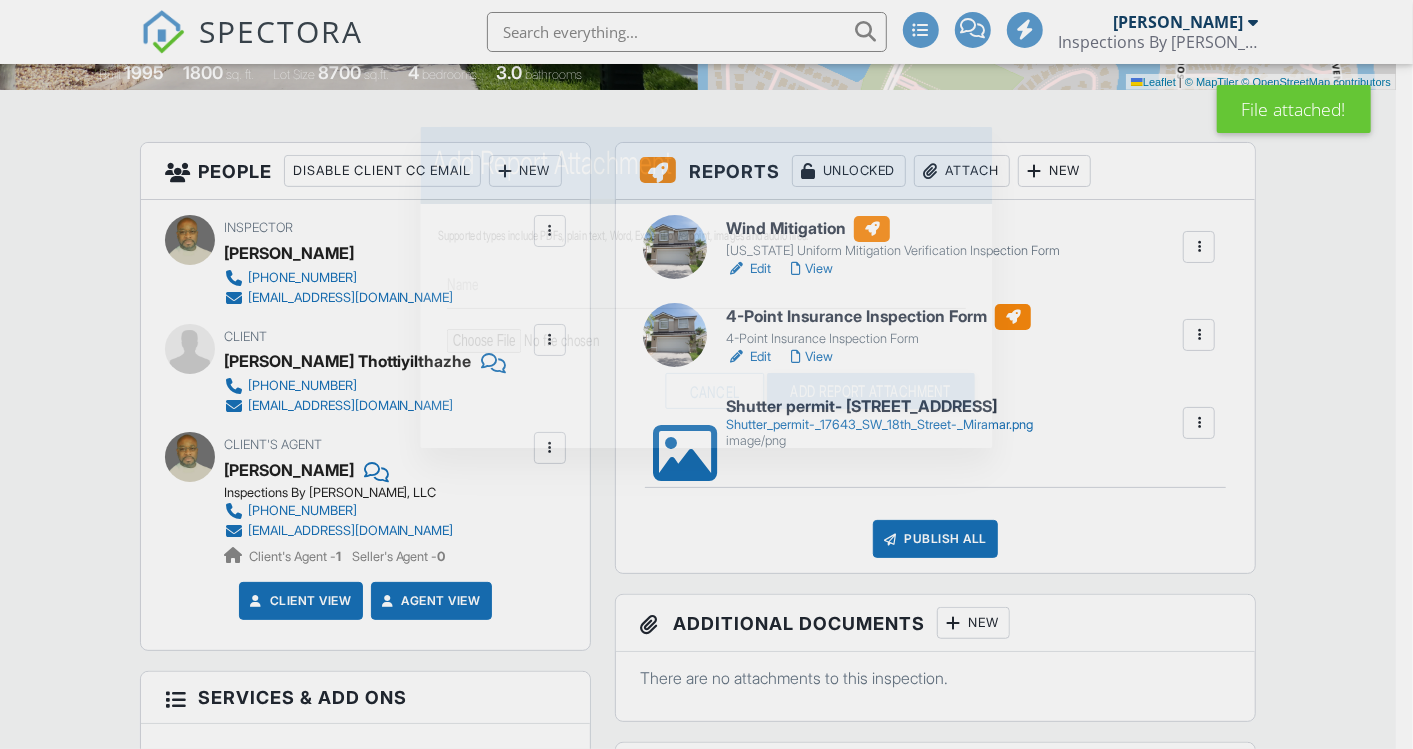 scroll, scrollTop: 0, scrollLeft: 0, axis: both 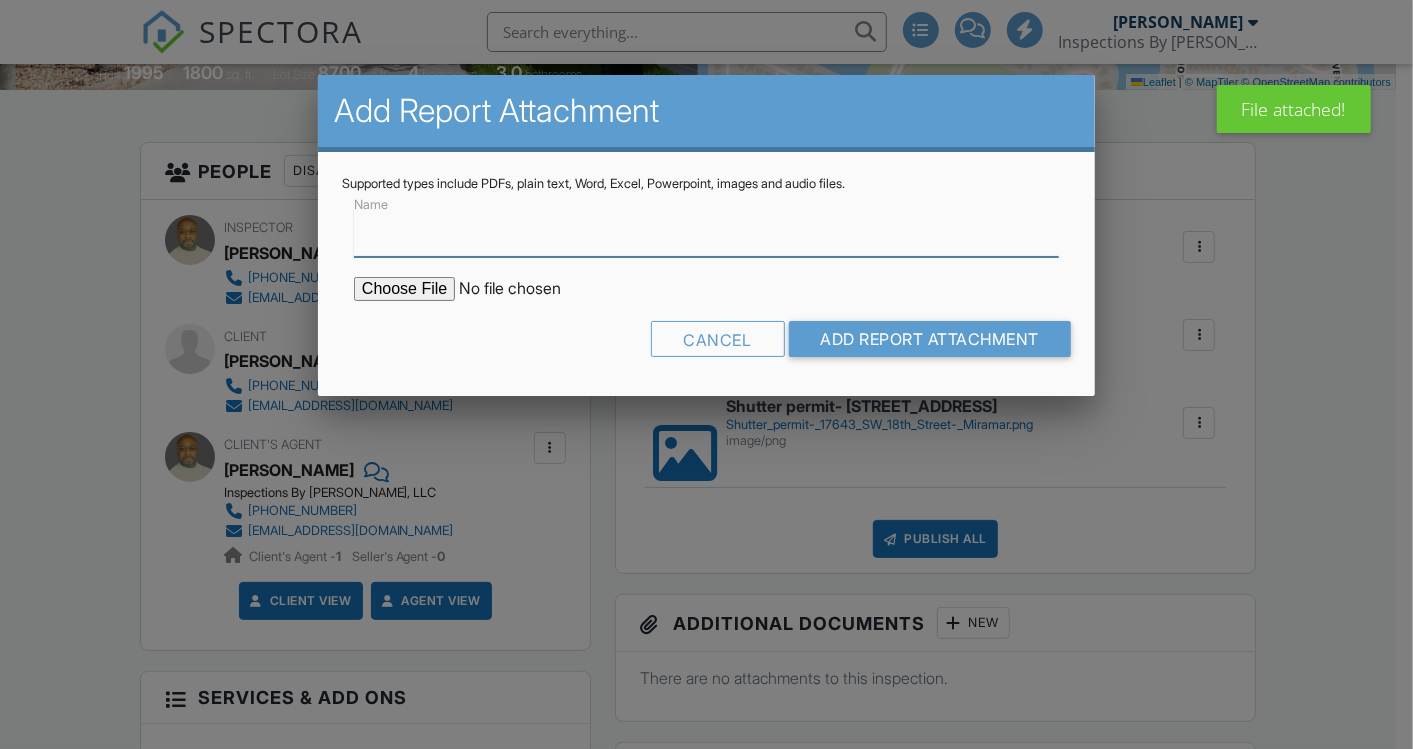 click on "Name" at bounding box center [706, 232] 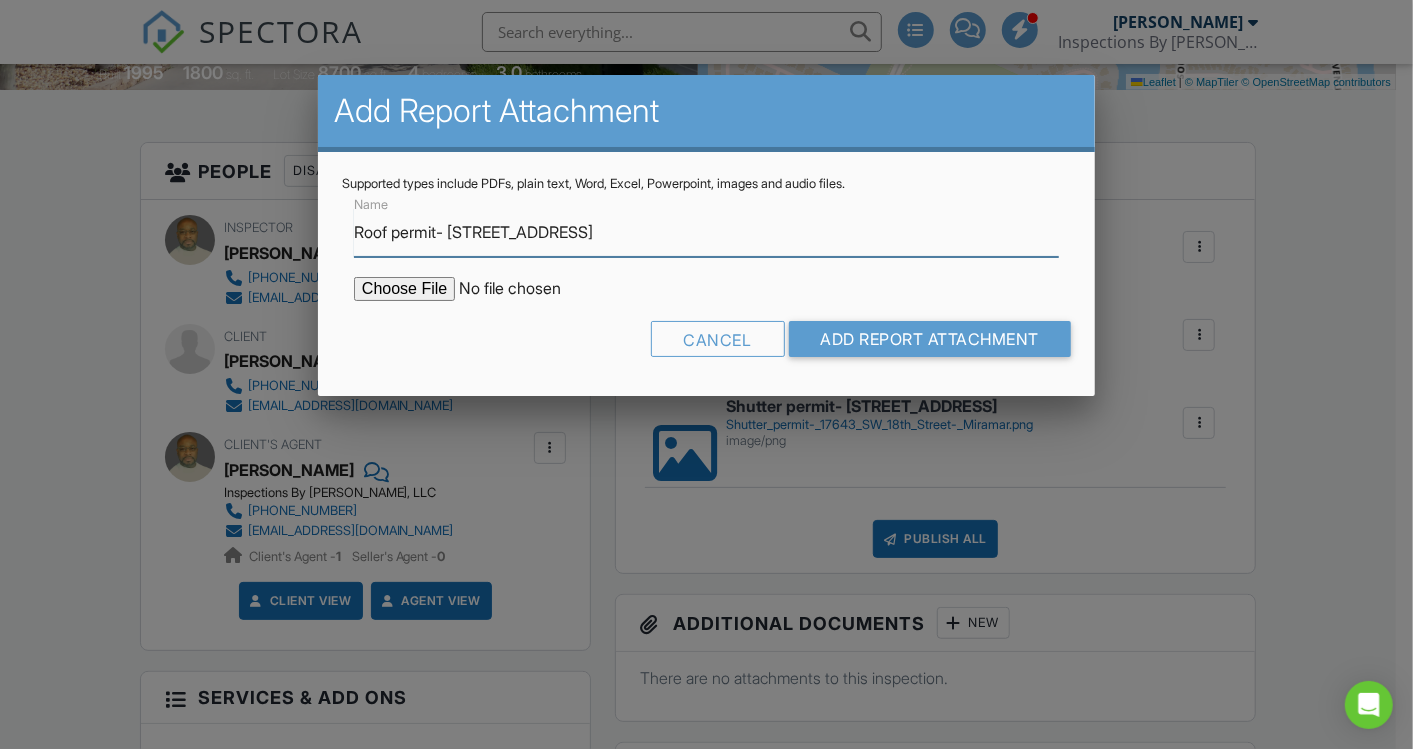 type on "Roof permit- [STREET_ADDRESS]" 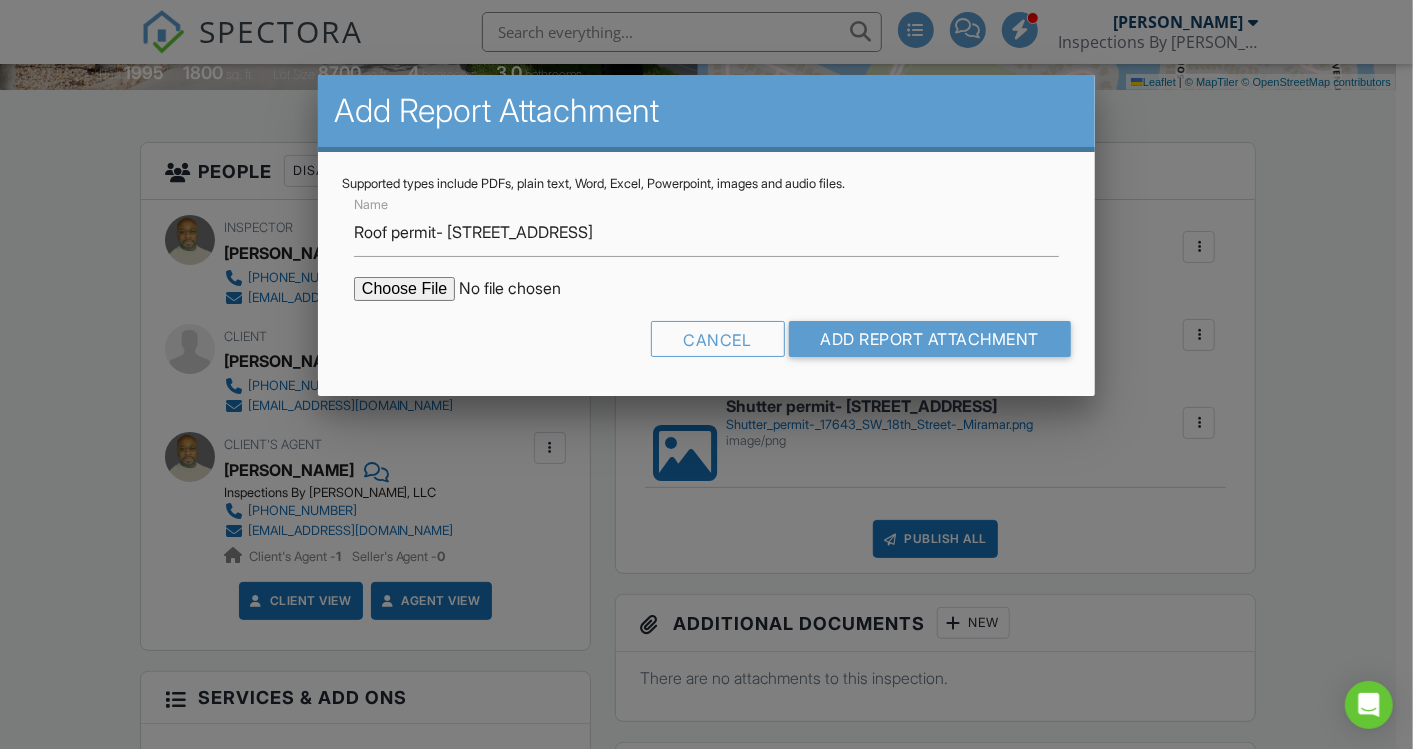 click at bounding box center [524, 289] 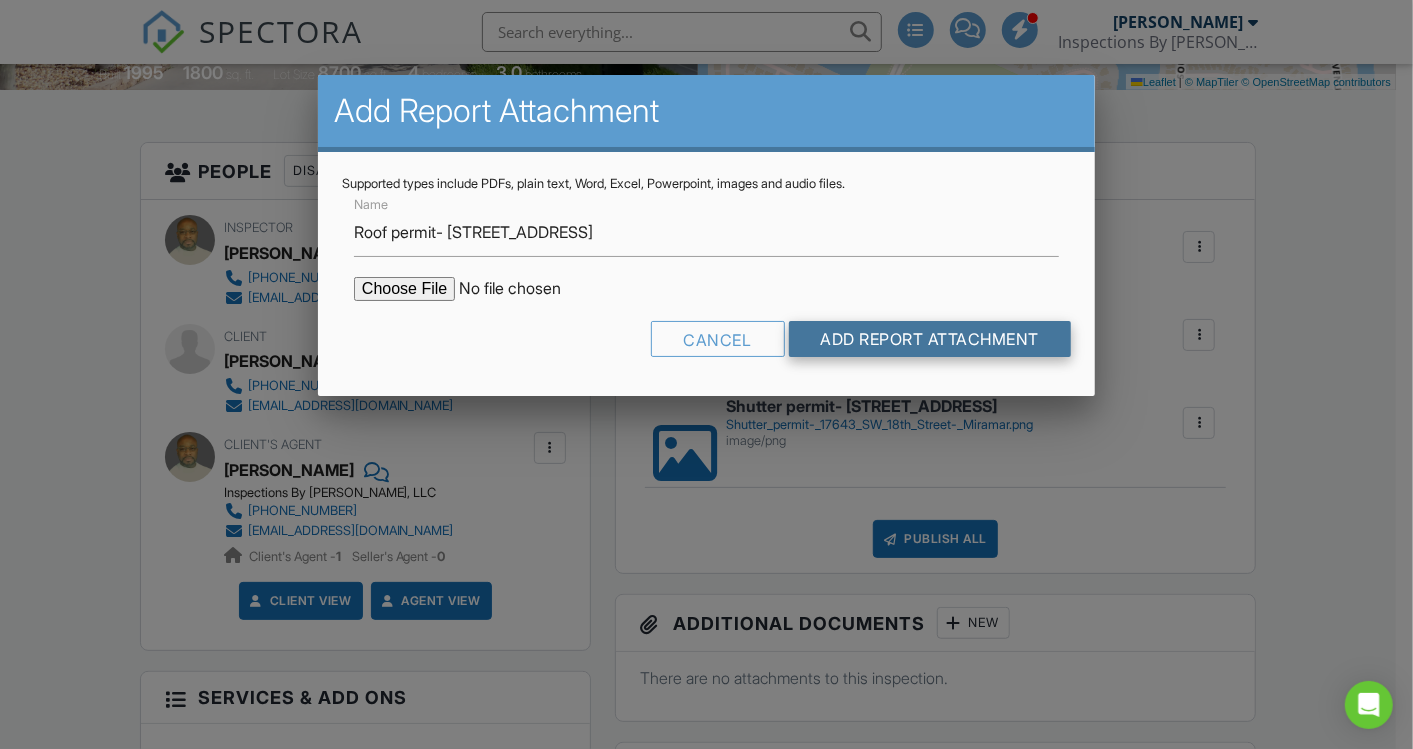 click on "Add Report Attachment" at bounding box center [930, 339] 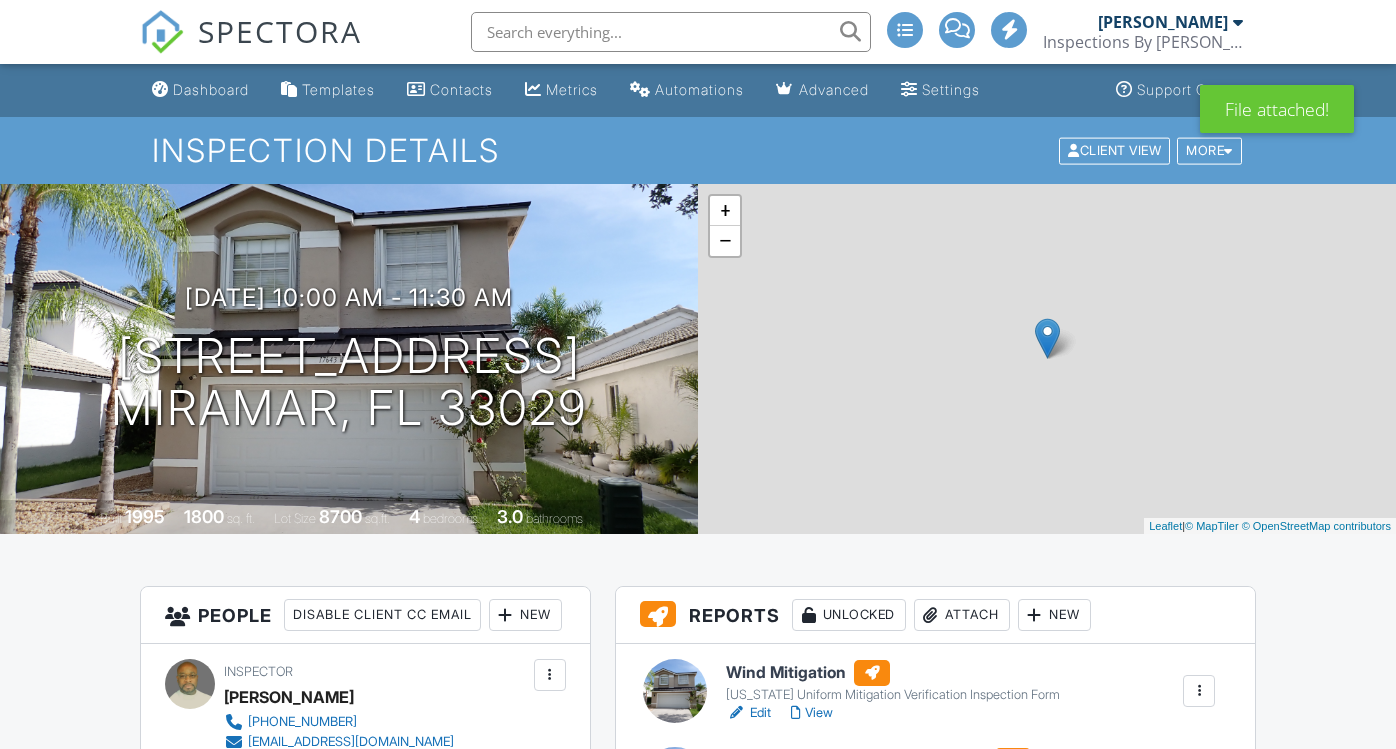 scroll, scrollTop: 0, scrollLeft: 0, axis: both 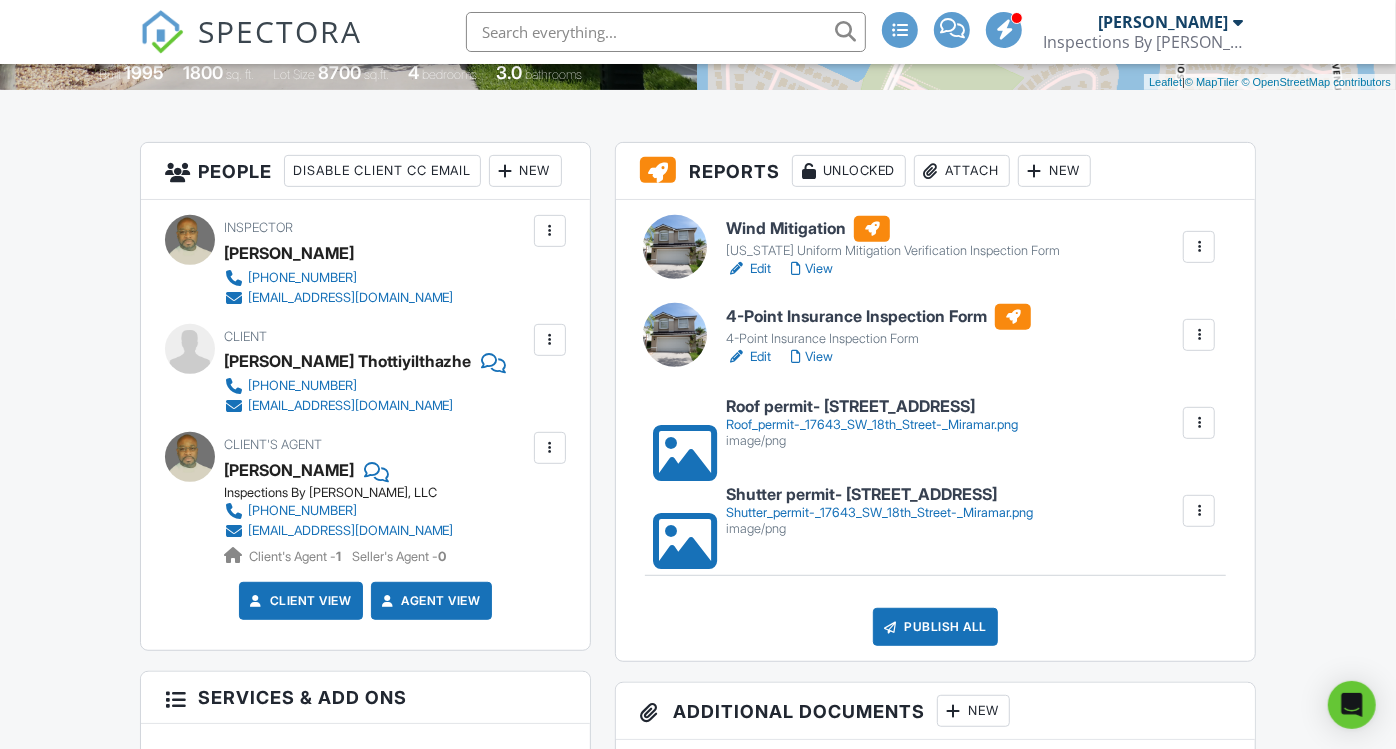 click on "Attach" at bounding box center (962, 171) 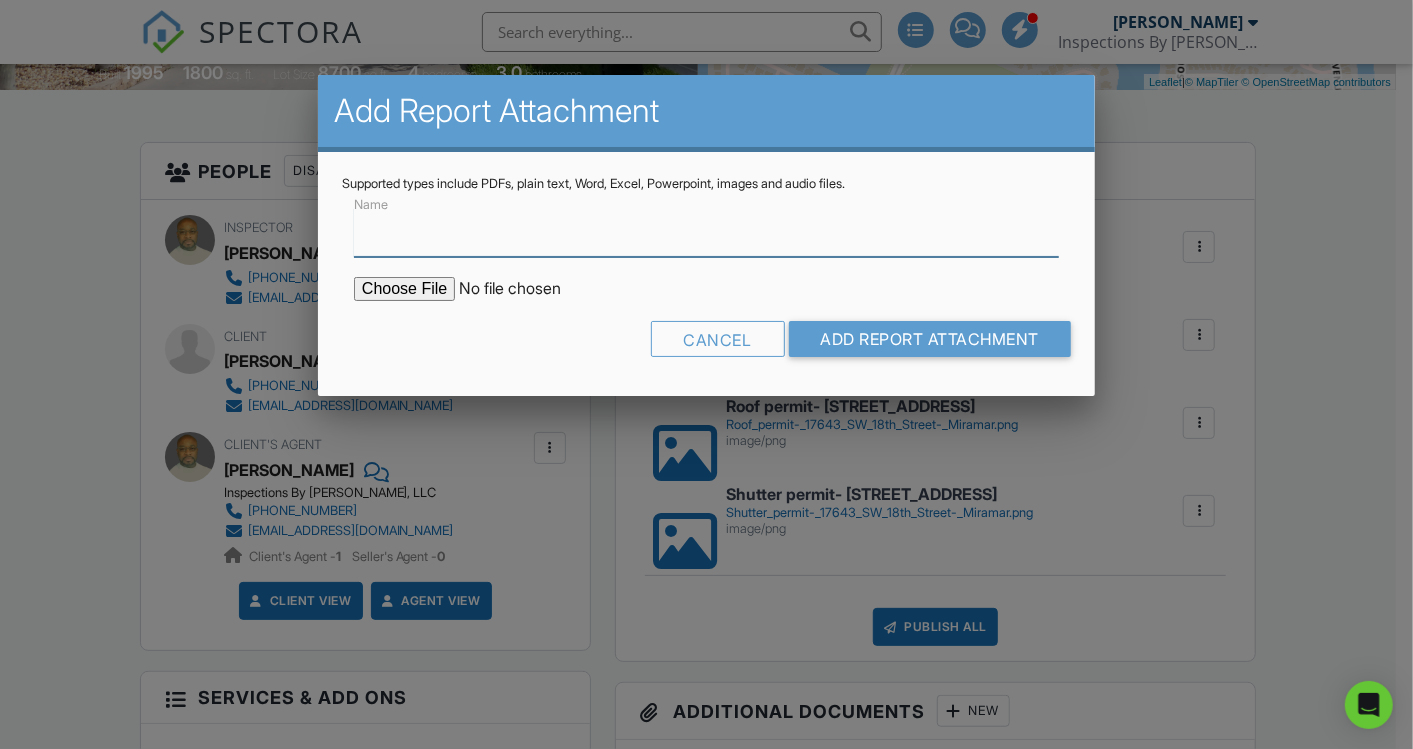 click on "Name" at bounding box center [706, 232] 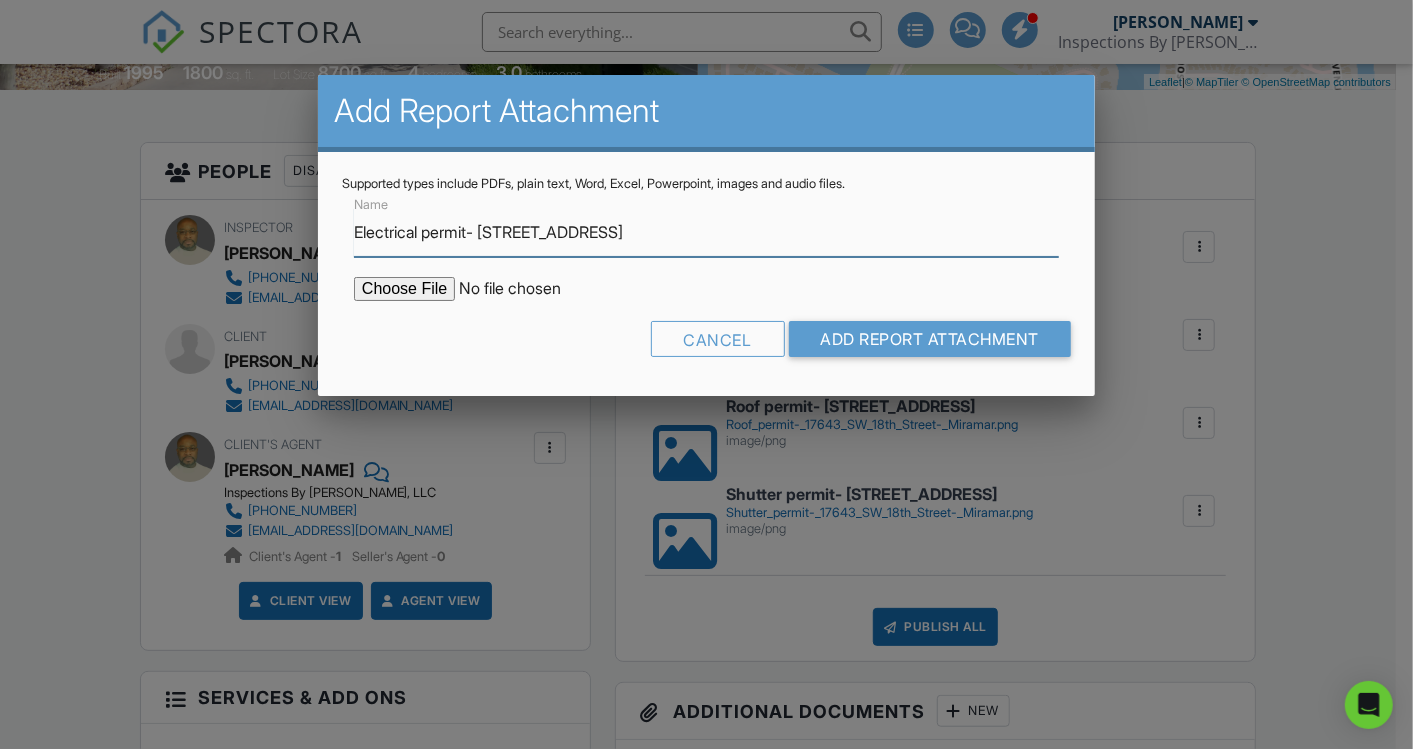 type on "Electrical permit- [STREET_ADDRESS]" 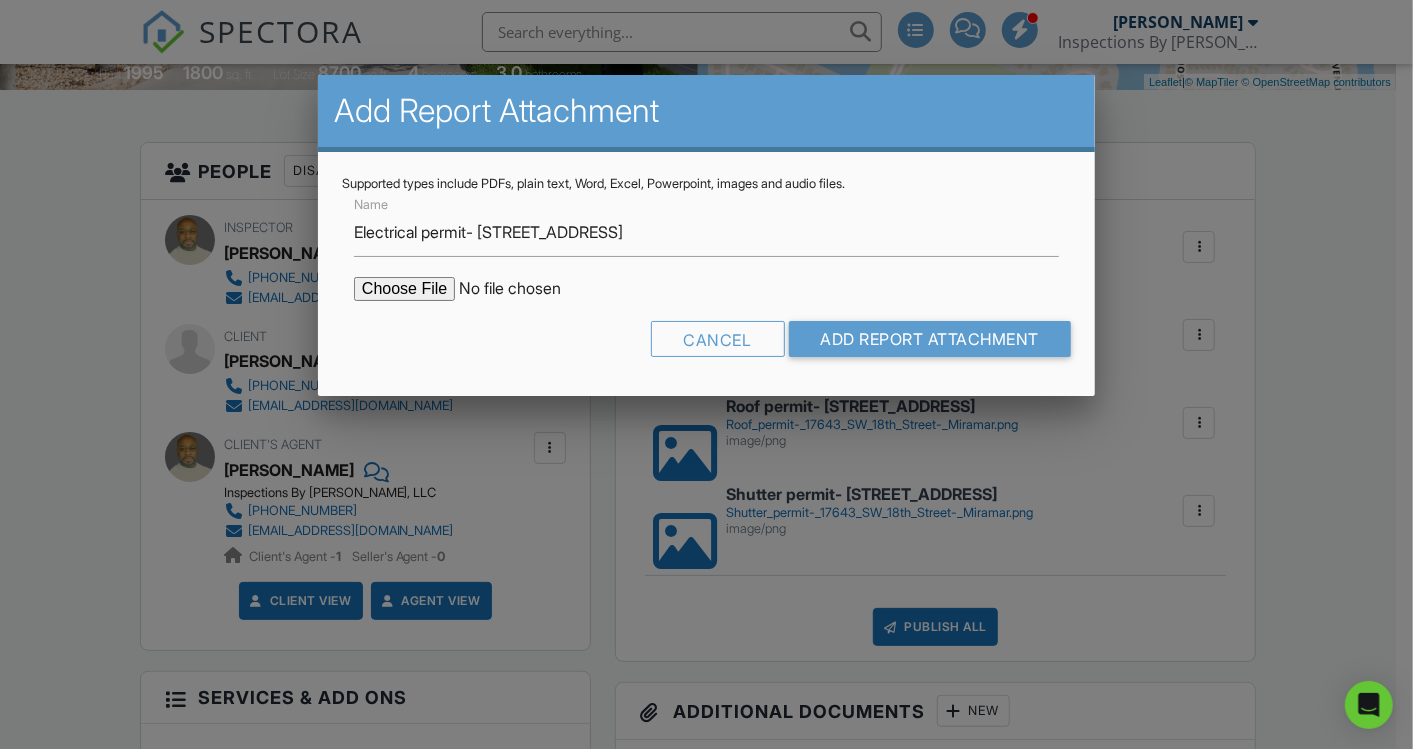 click at bounding box center [524, 289] 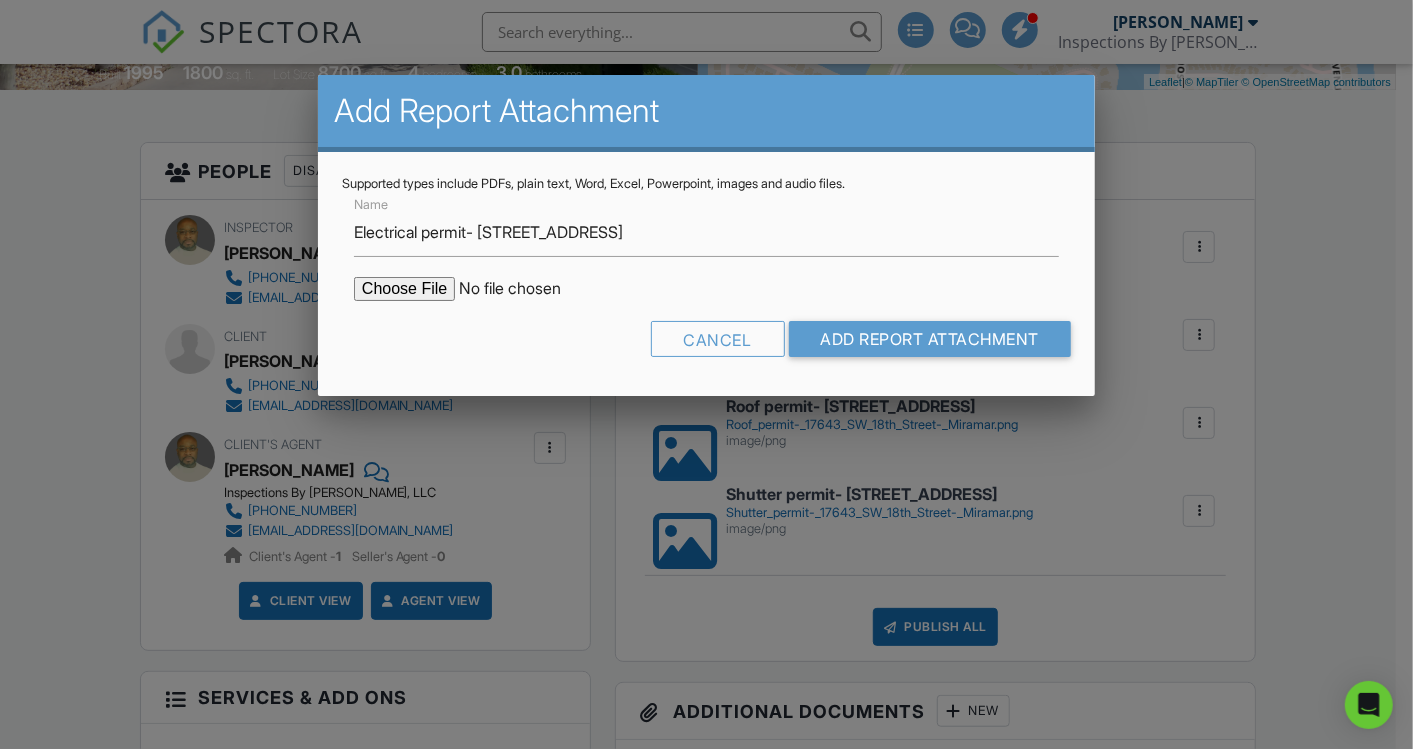 type on "C:\fakepath\Electrical Permit- 17643 SW 18th Street- Miramar.png" 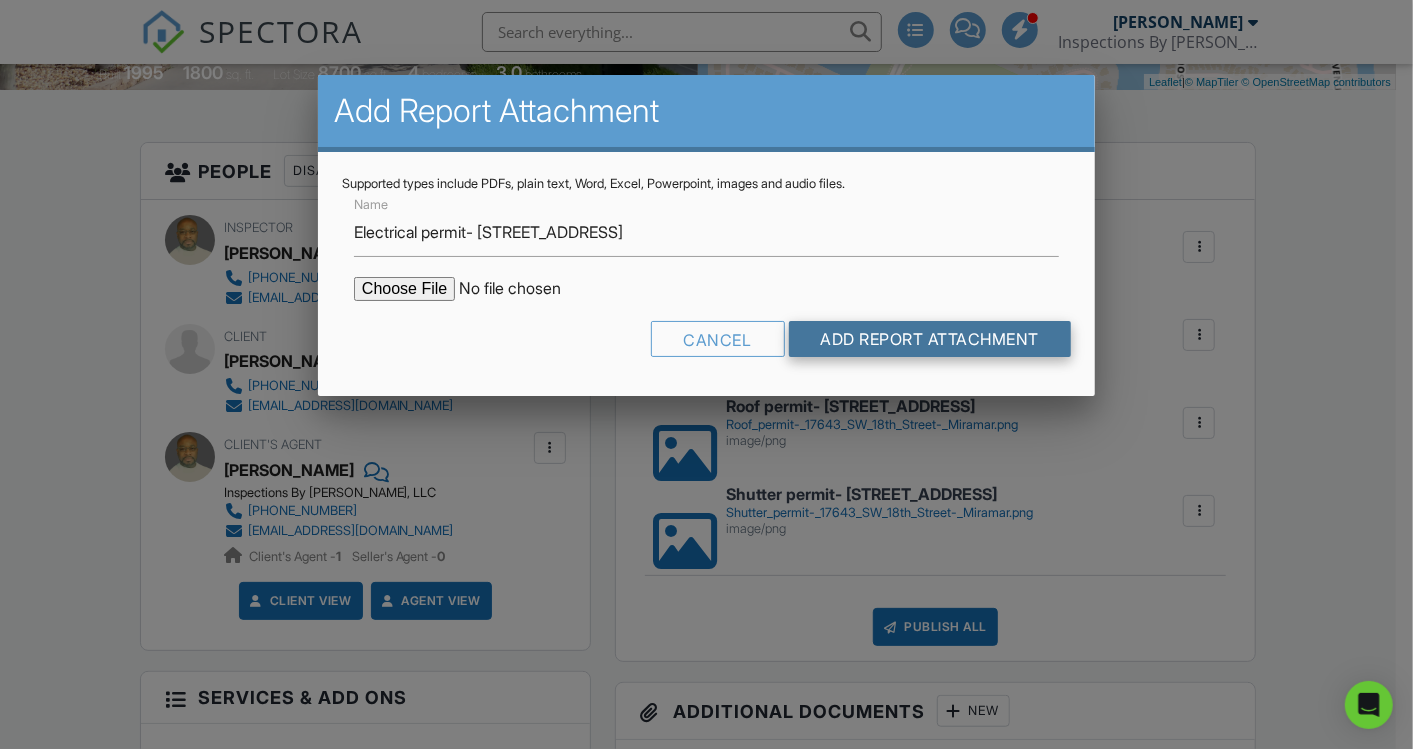 click on "Add Report Attachment" at bounding box center [930, 339] 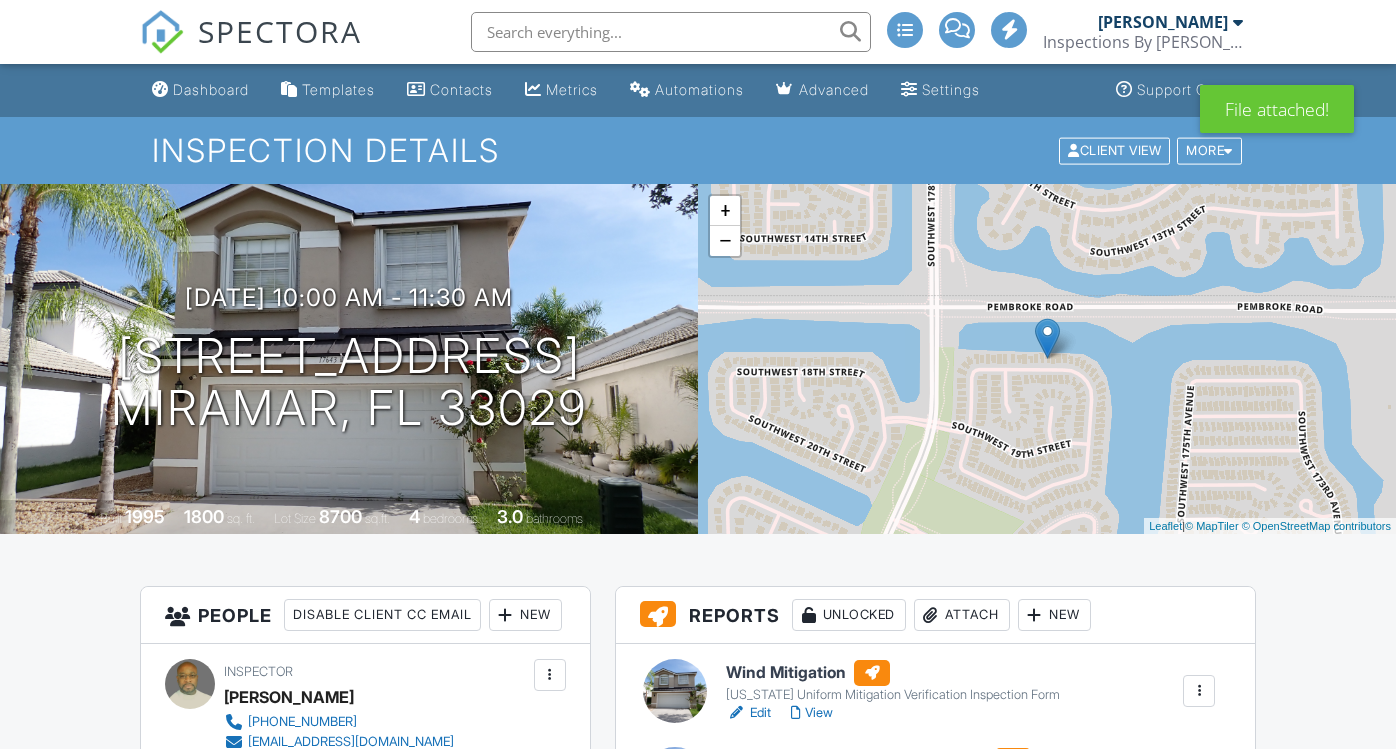 scroll, scrollTop: 0, scrollLeft: 0, axis: both 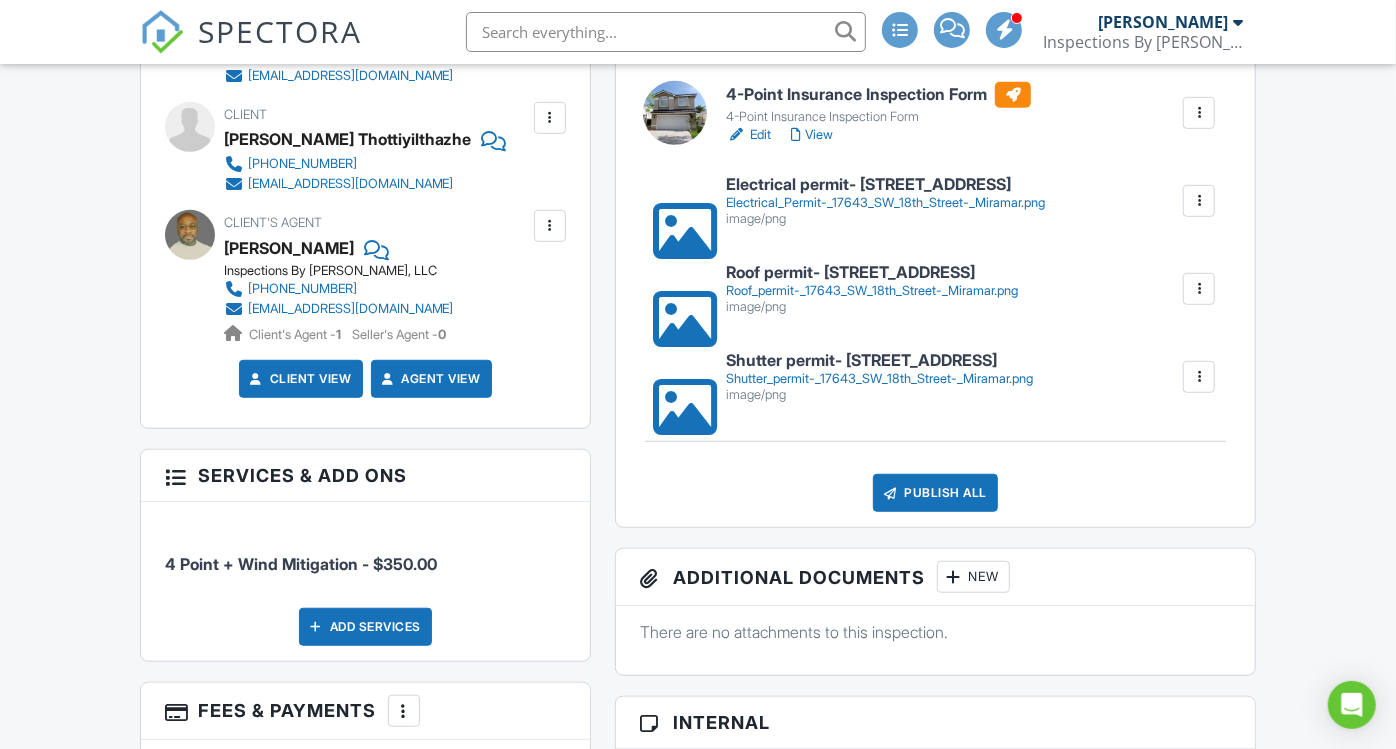 click on "Publish All" at bounding box center [935, 493] 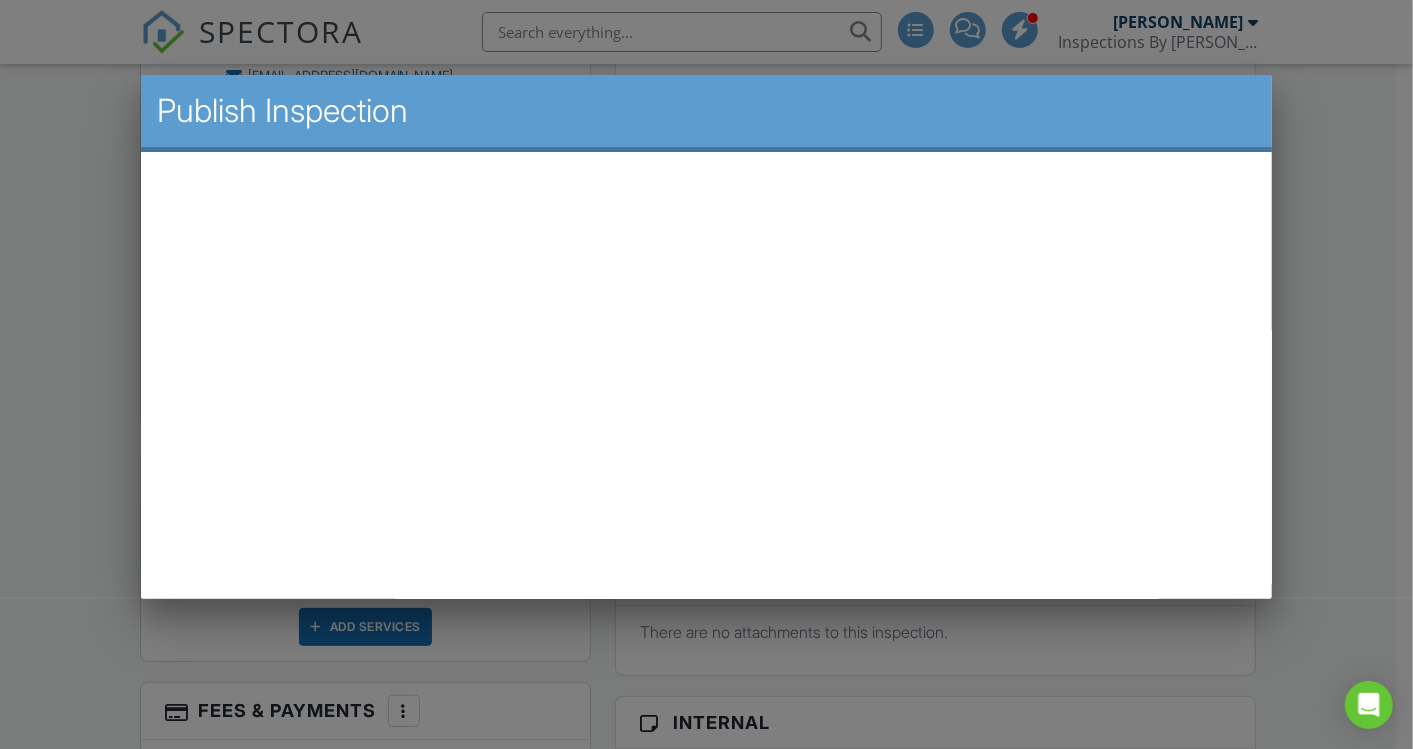 scroll, scrollTop: 0, scrollLeft: 0, axis: both 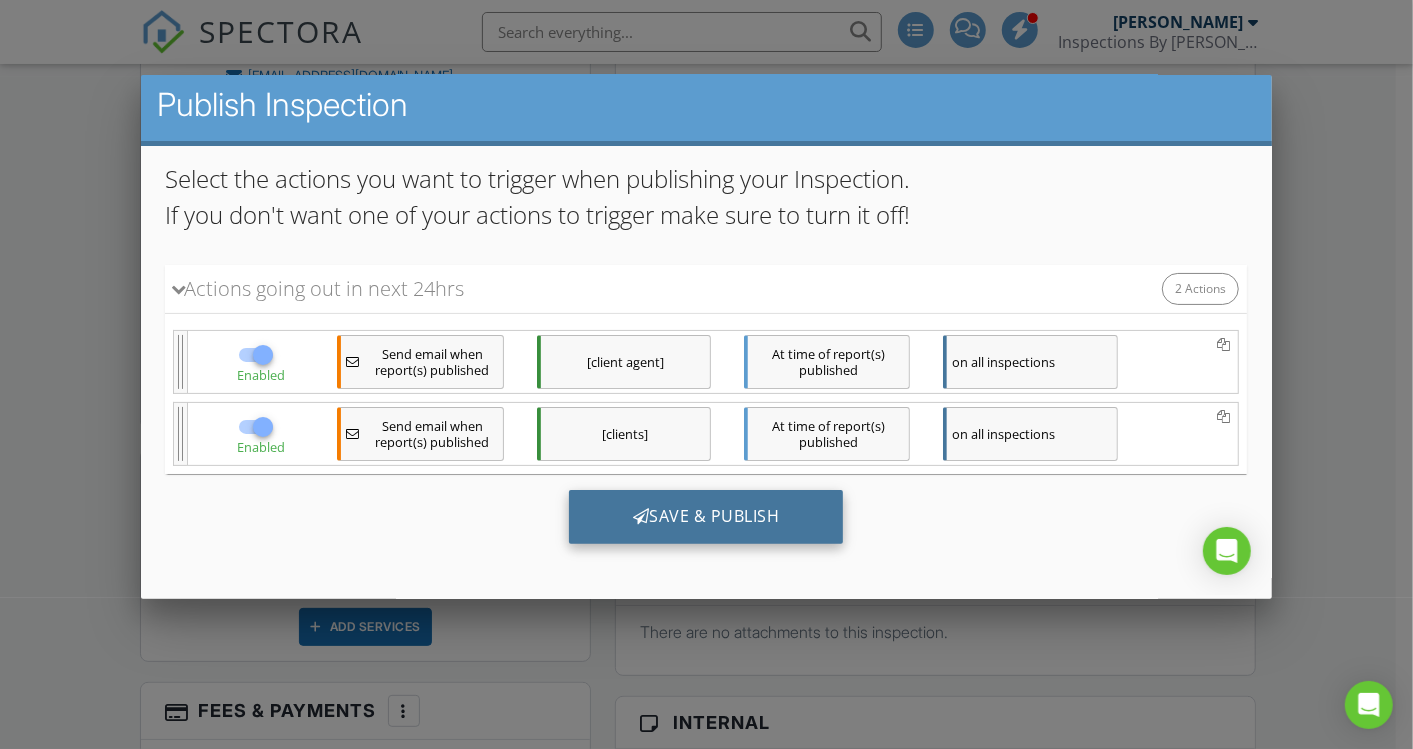click on "Save & Publish" at bounding box center (706, 516) 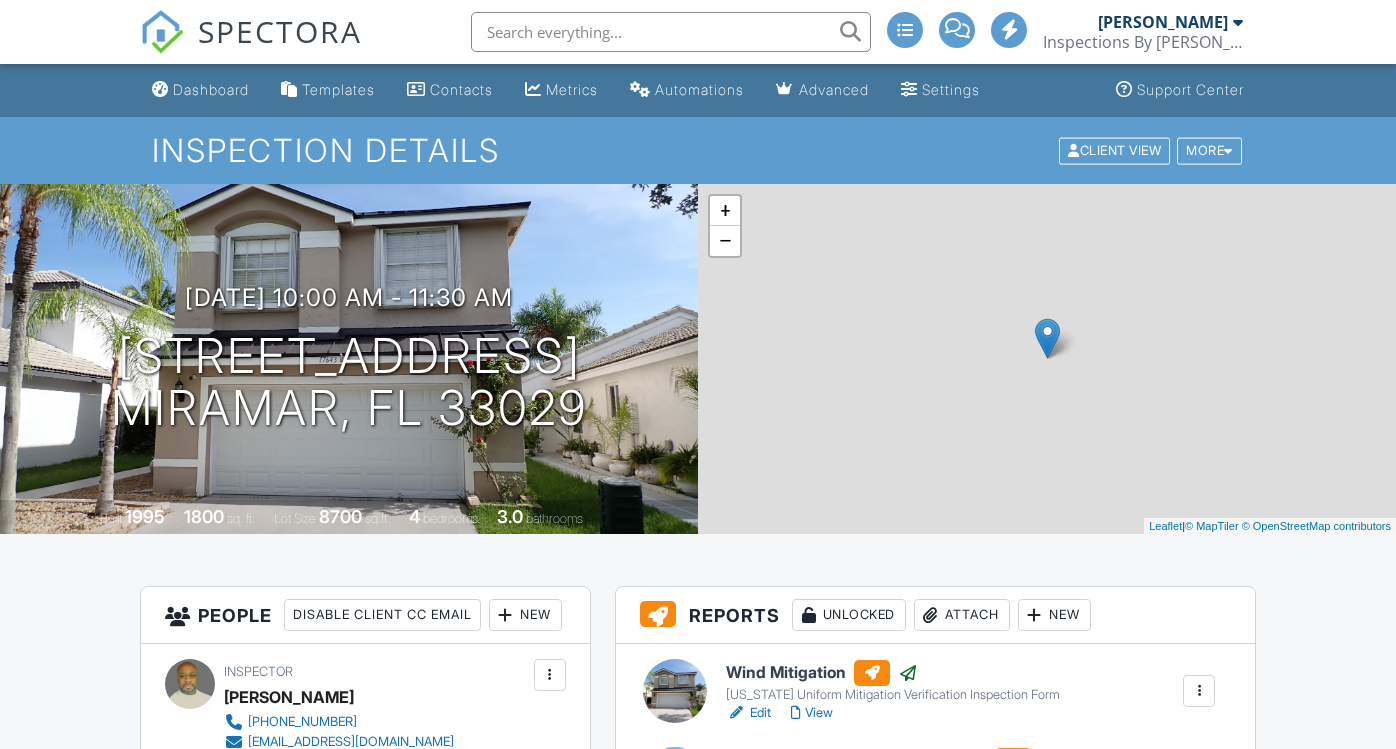 scroll, scrollTop: 0, scrollLeft: 0, axis: both 